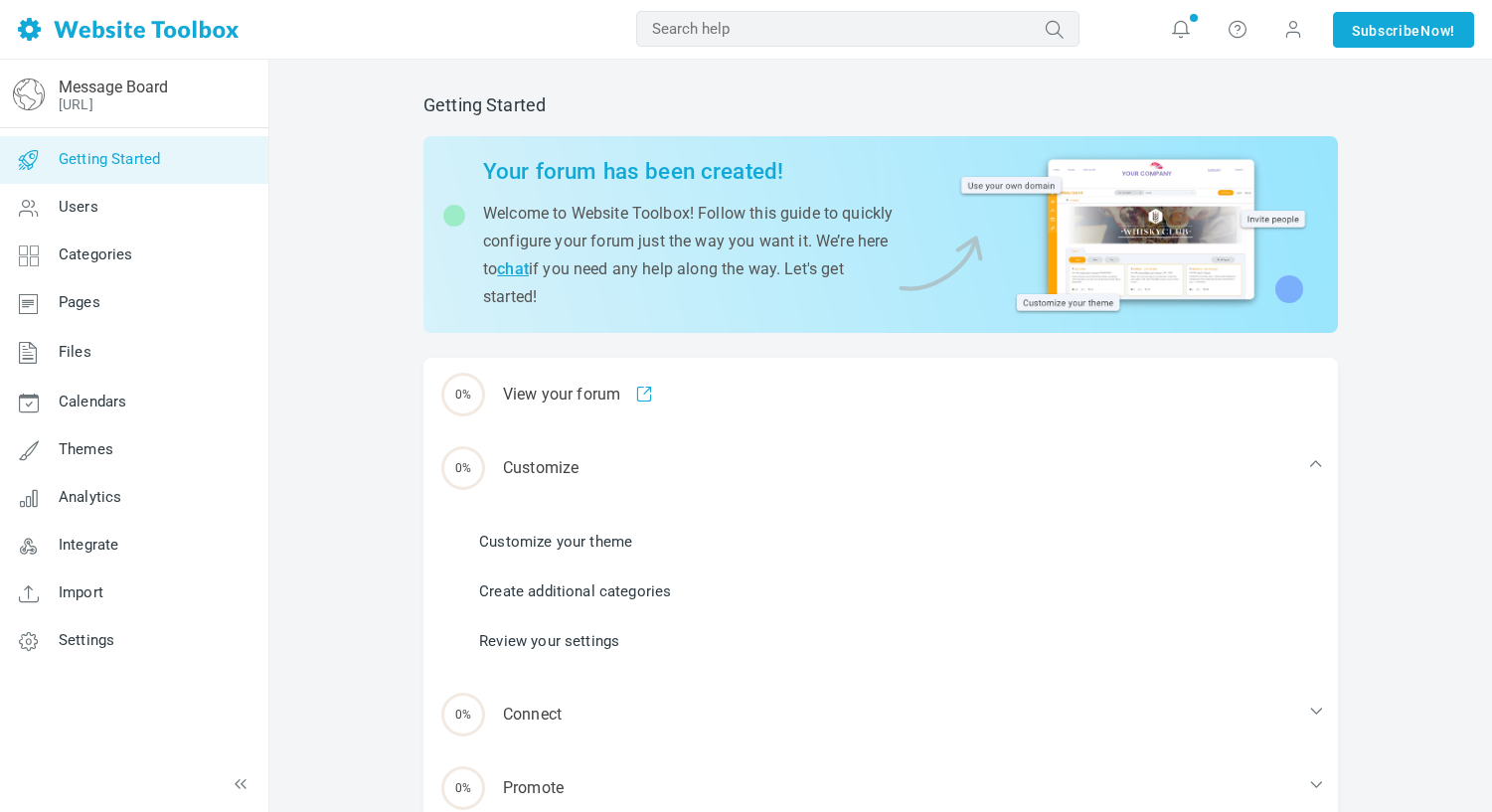 scroll, scrollTop: 0, scrollLeft: 0, axis: both 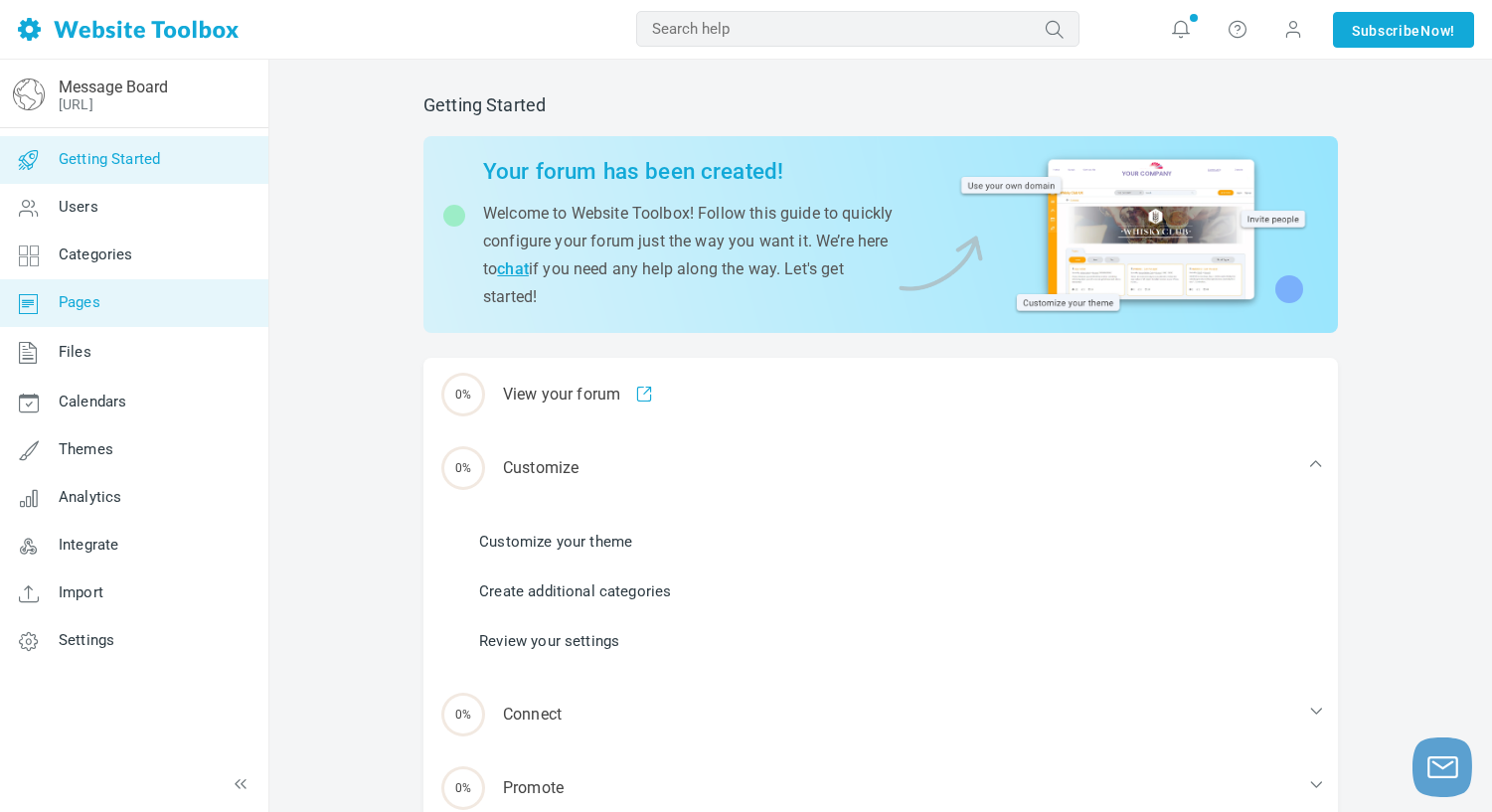 click on "Pages" at bounding box center [80, 302] 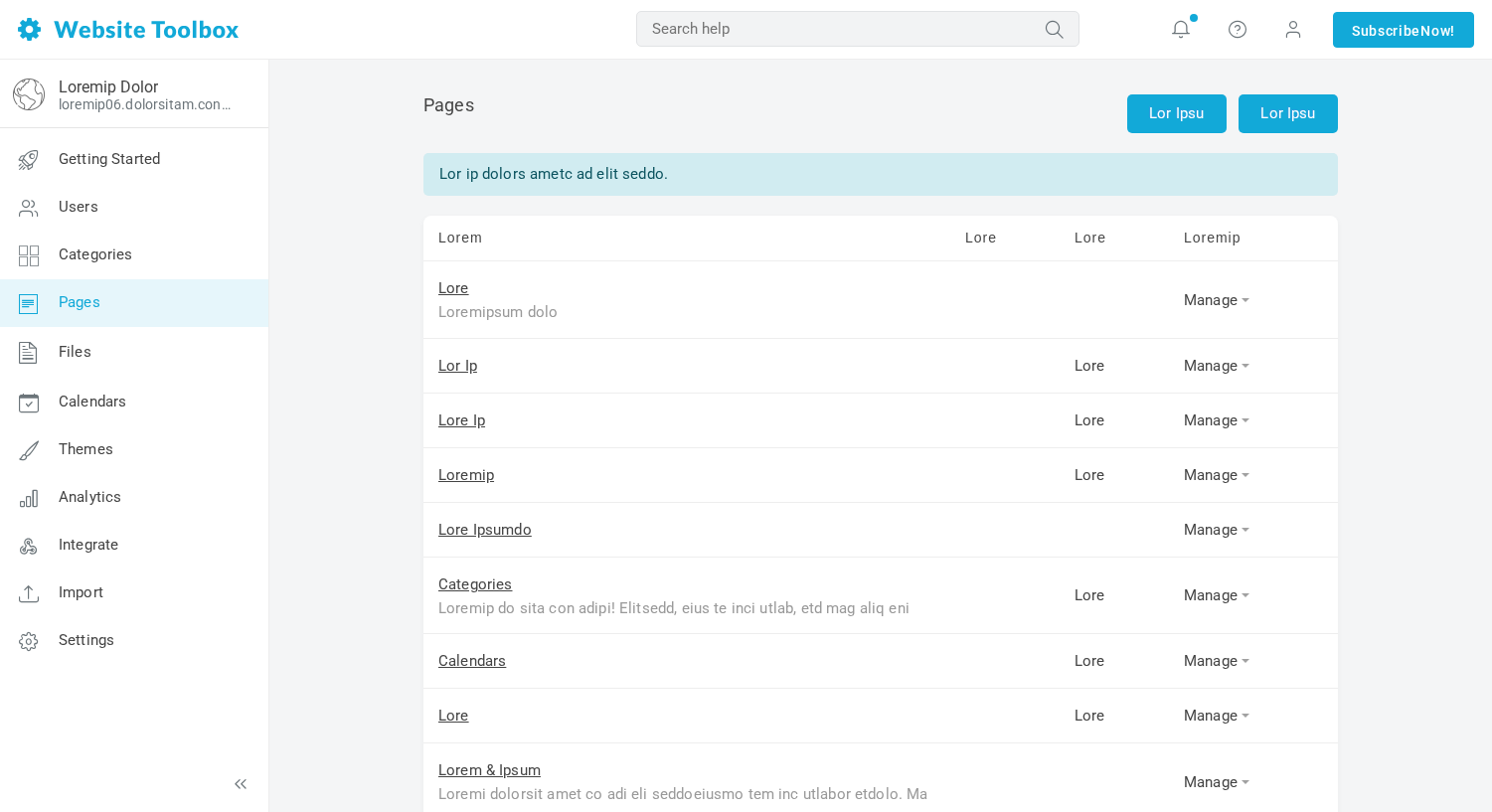 scroll, scrollTop: 0, scrollLeft: 0, axis: both 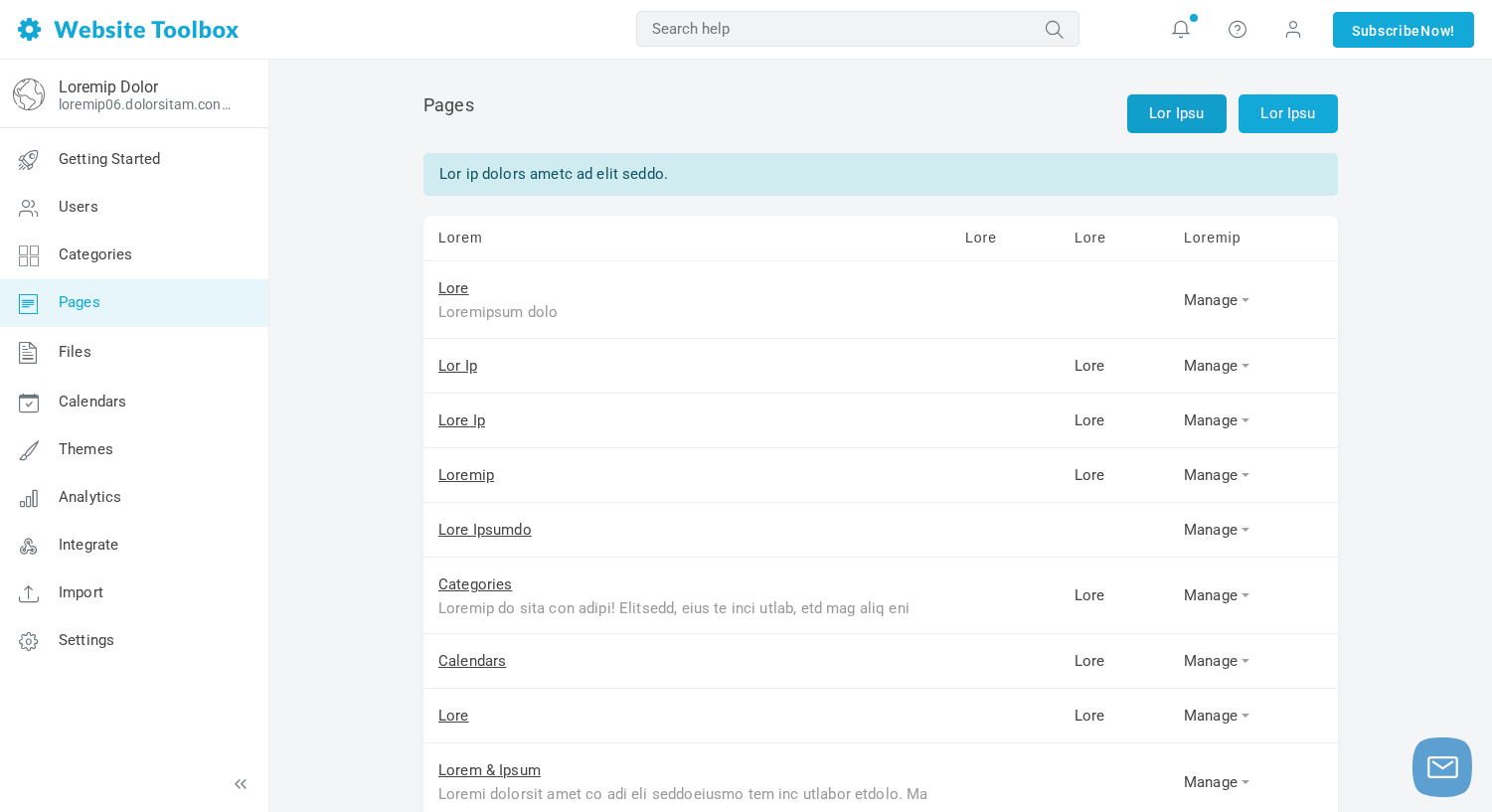 click on "New Page" at bounding box center (1177, 113) 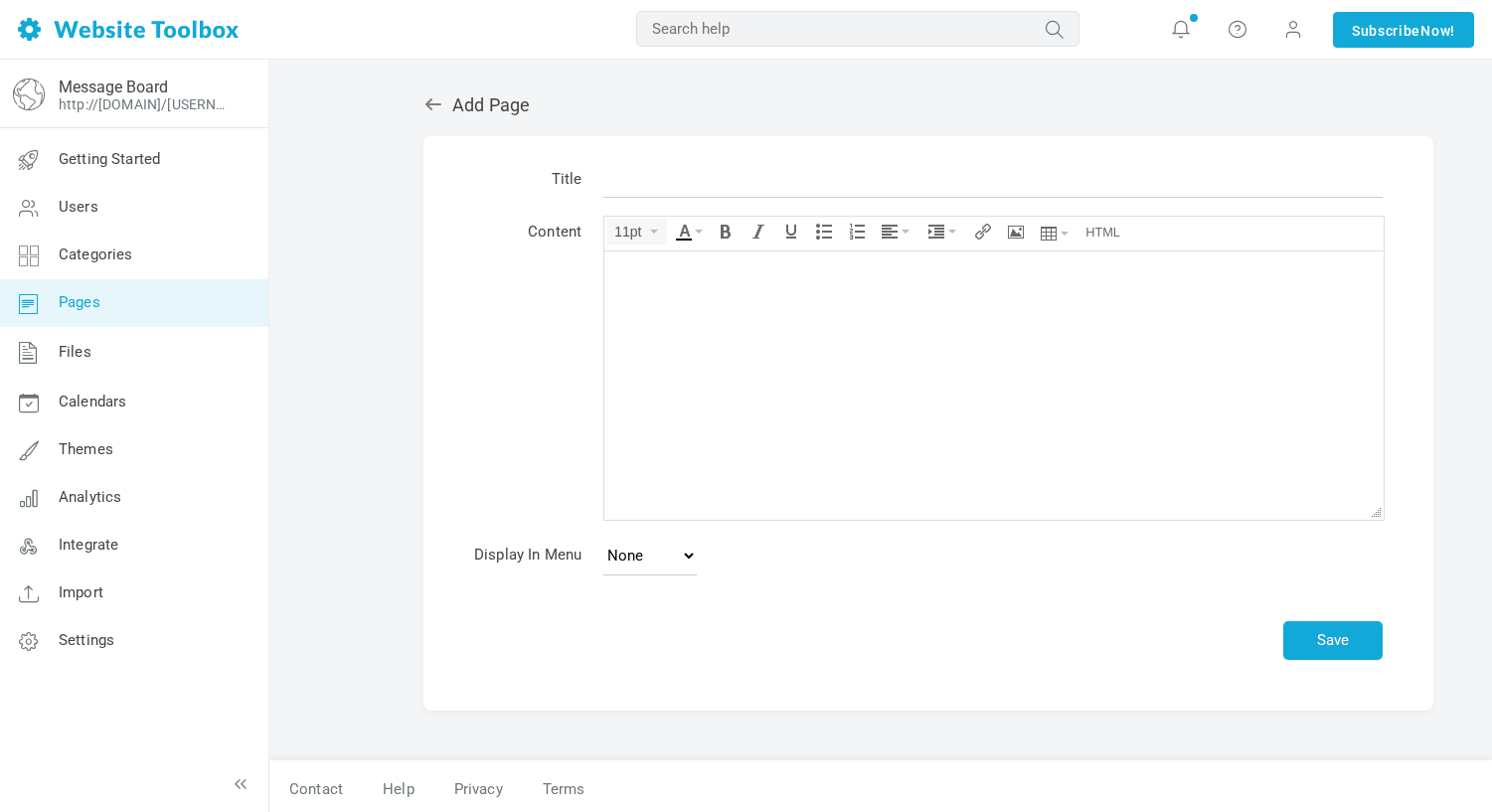 scroll, scrollTop: 0, scrollLeft: 0, axis: both 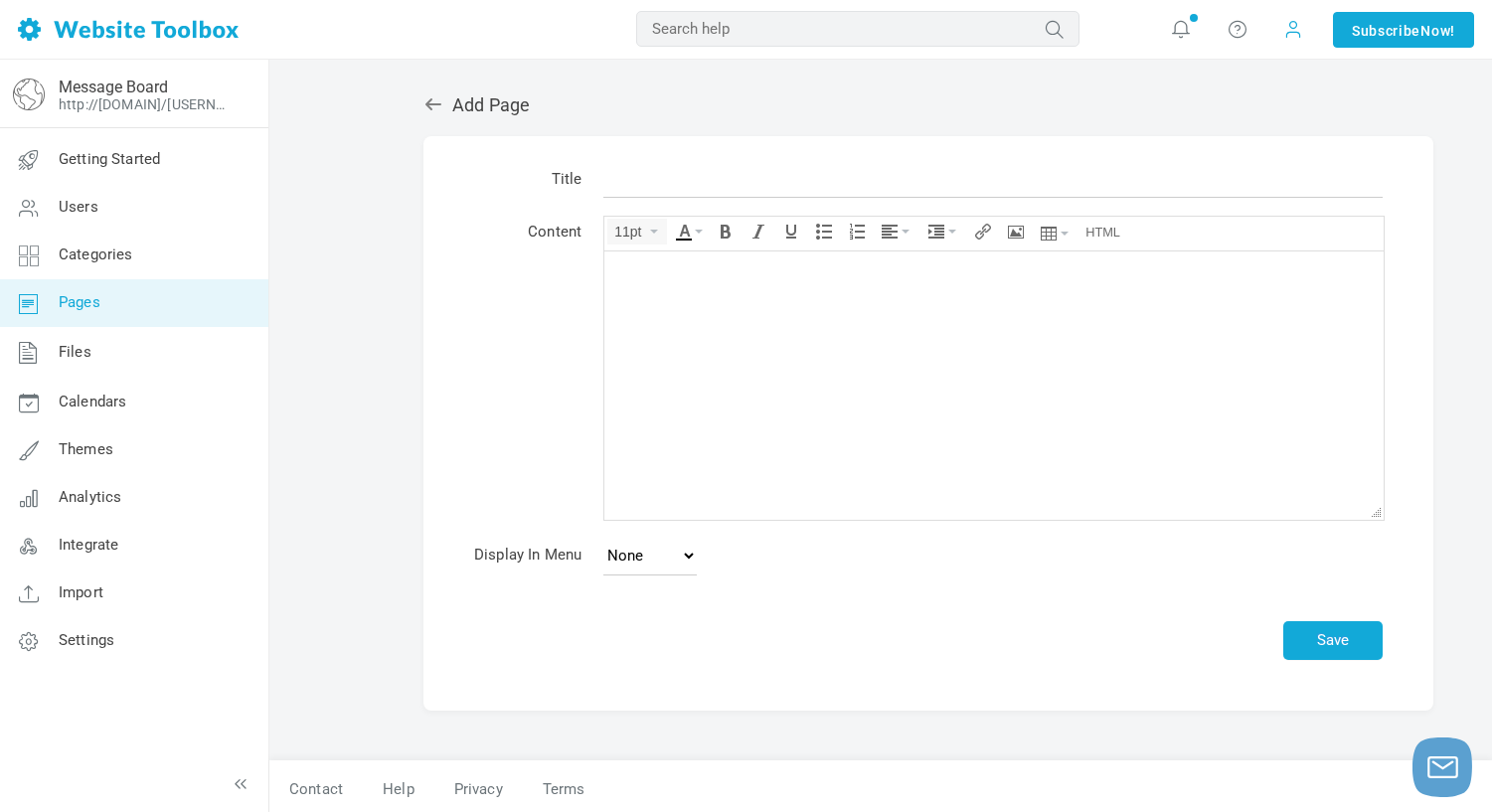 click at bounding box center [1293, 29] 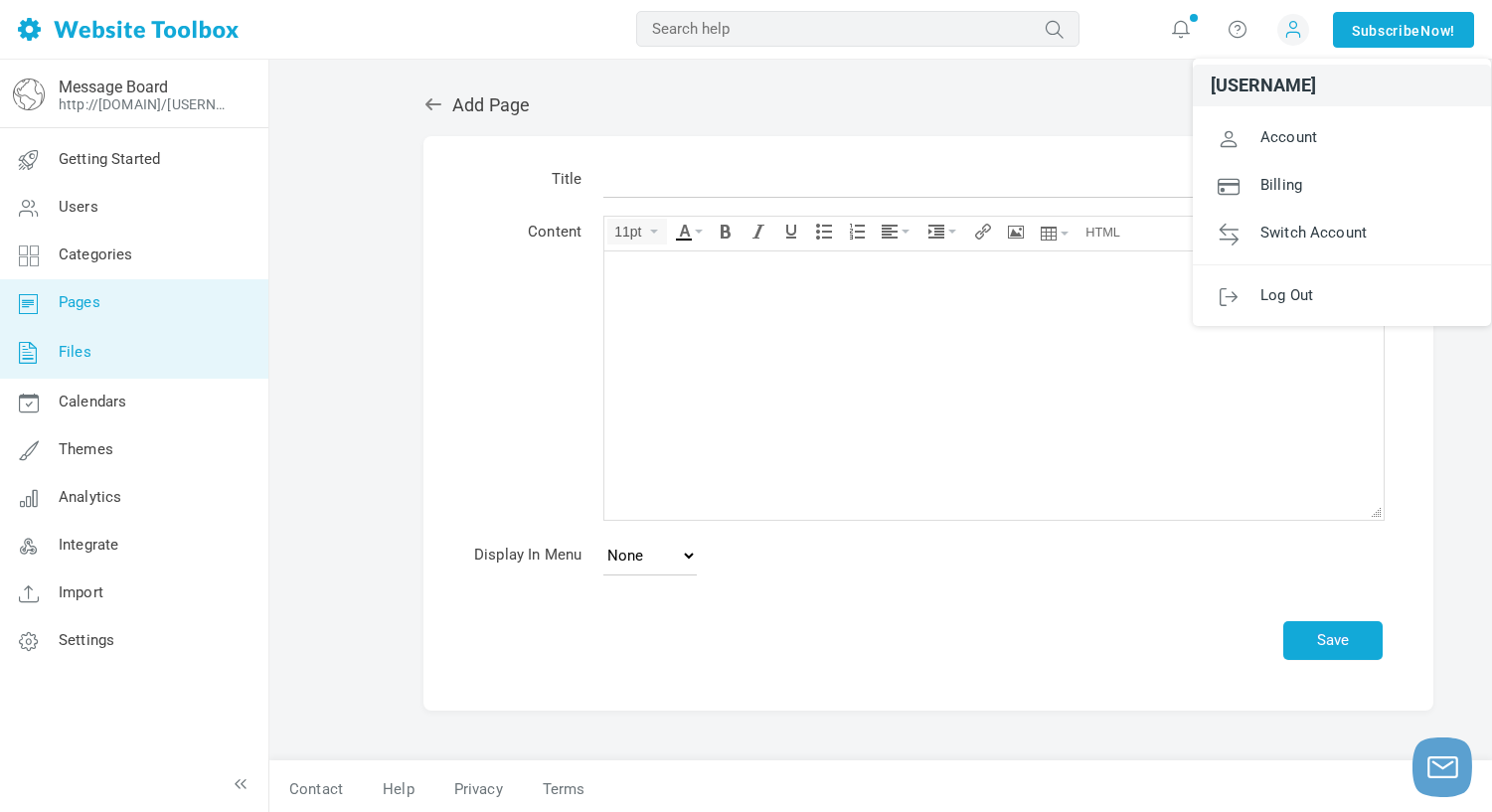 click on "Files" at bounding box center [75, 352] 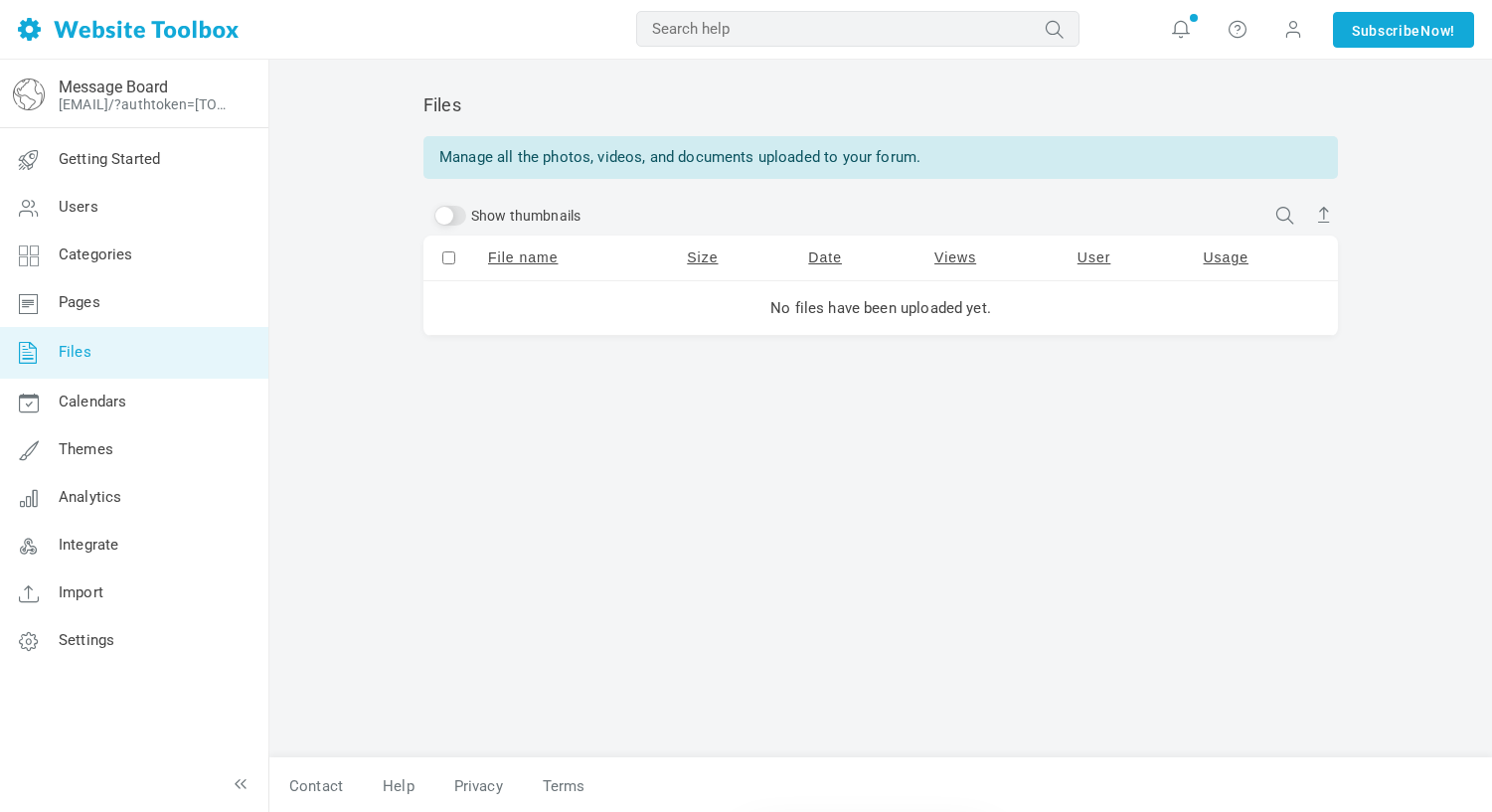 scroll, scrollTop: 0, scrollLeft: 0, axis: both 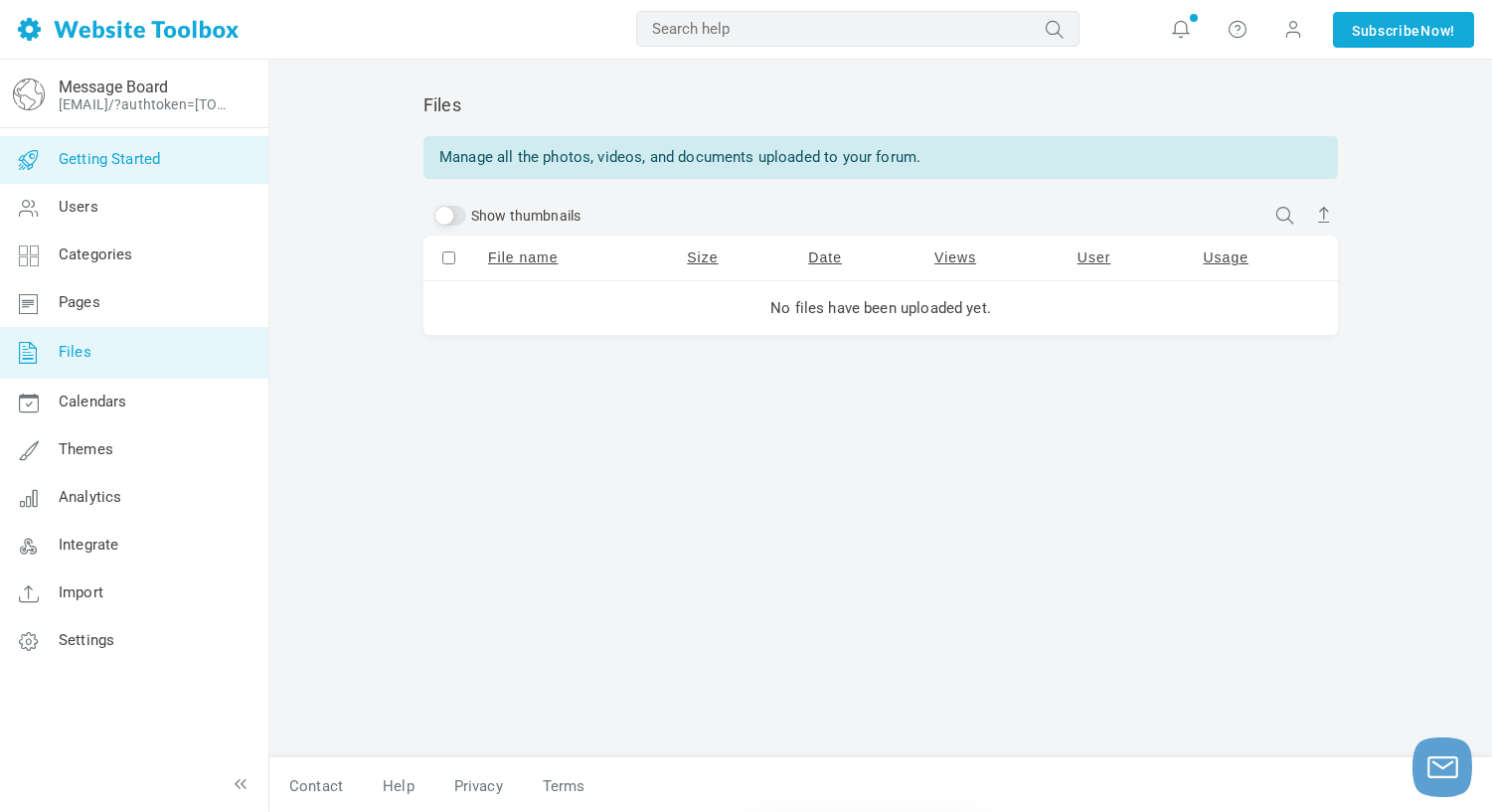 click on "Getting Started" at bounding box center [109, 159] 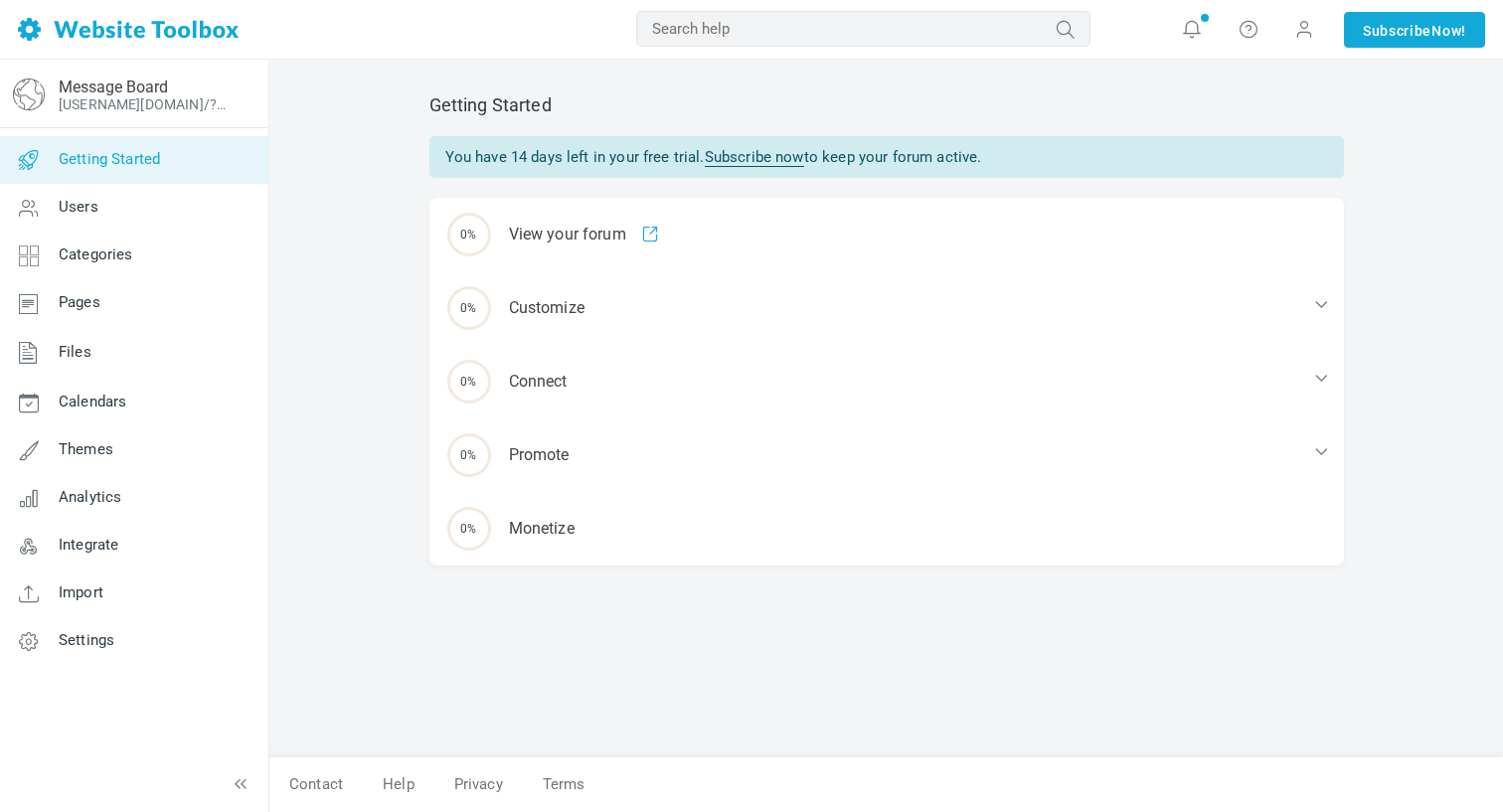 scroll, scrollTop: 0, scrollLeft: 0, axis: both 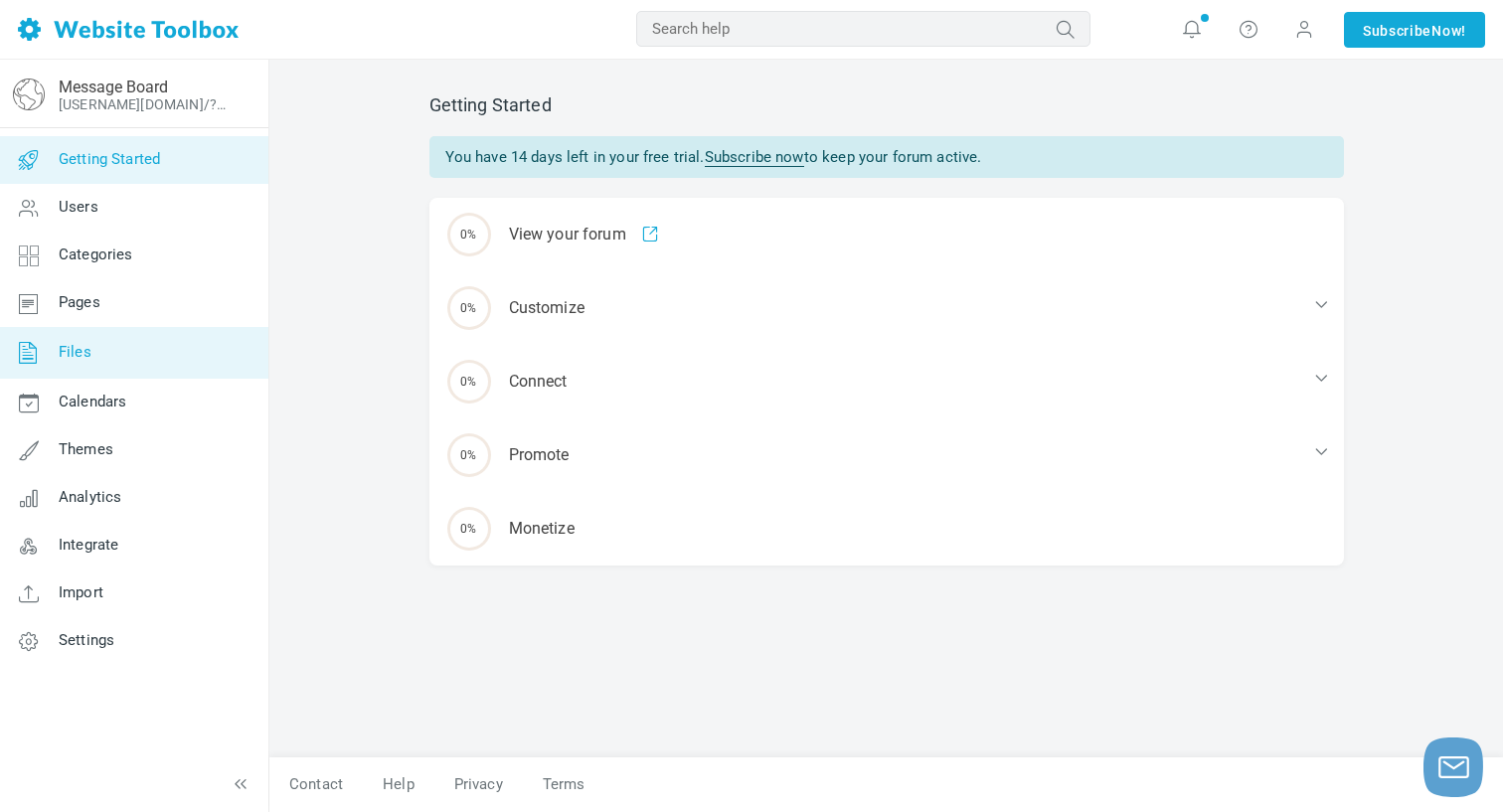 click on "Files" at bounding box center (133, 353) 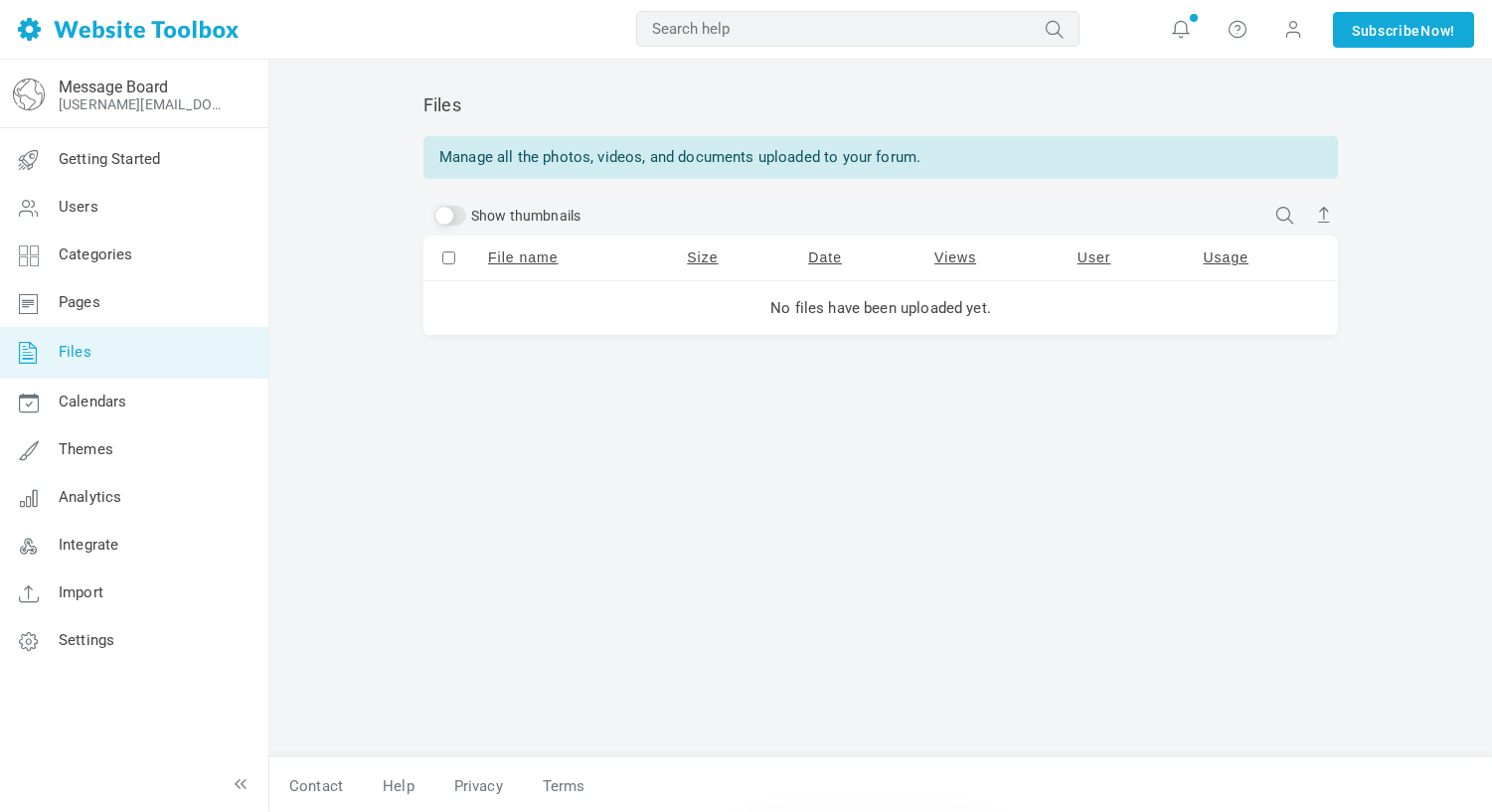 scroll, scrollTop: 0, scrollLeft: 0, axis: both 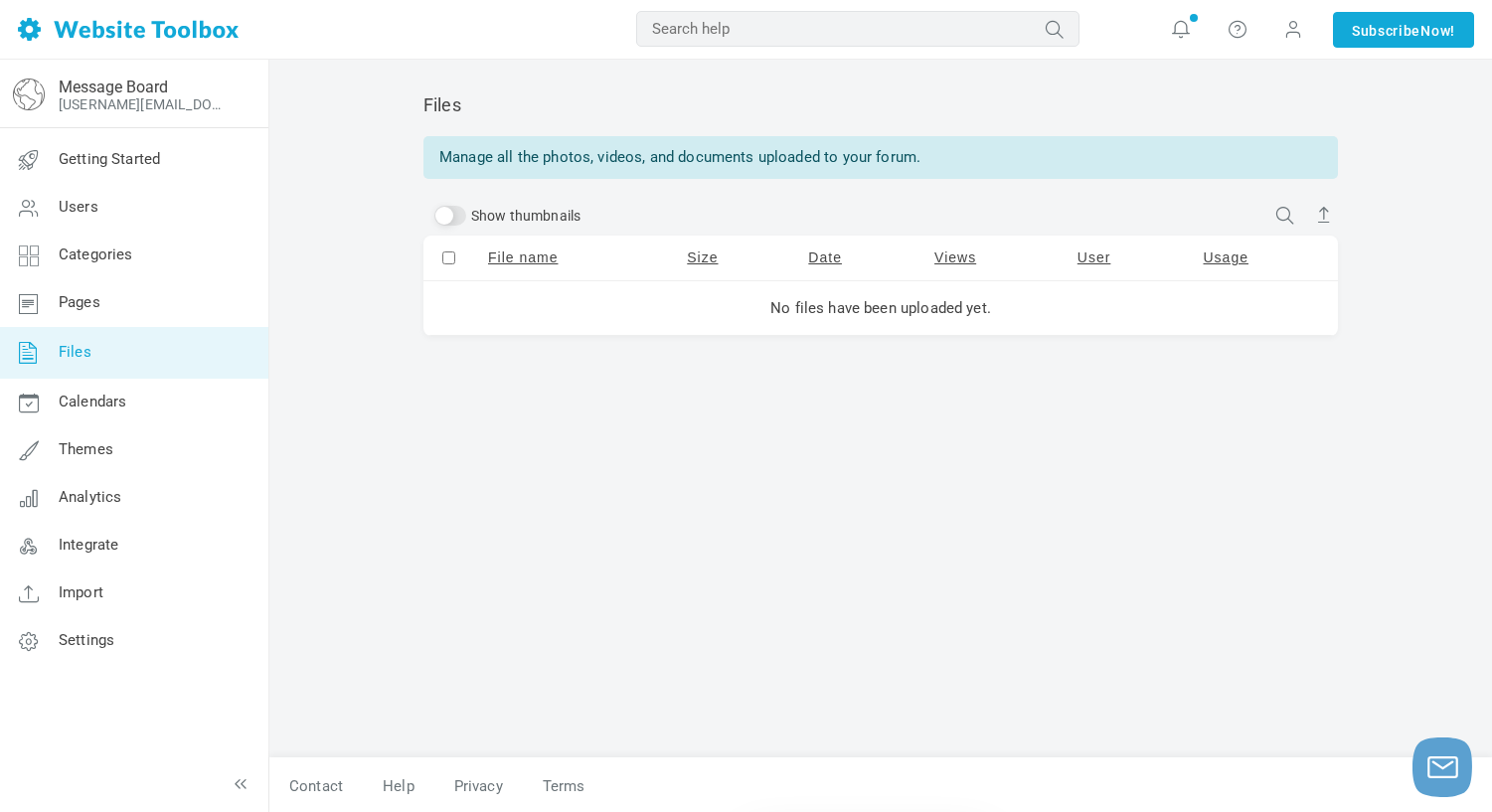click on "File name" at bounding box center (523, 257) 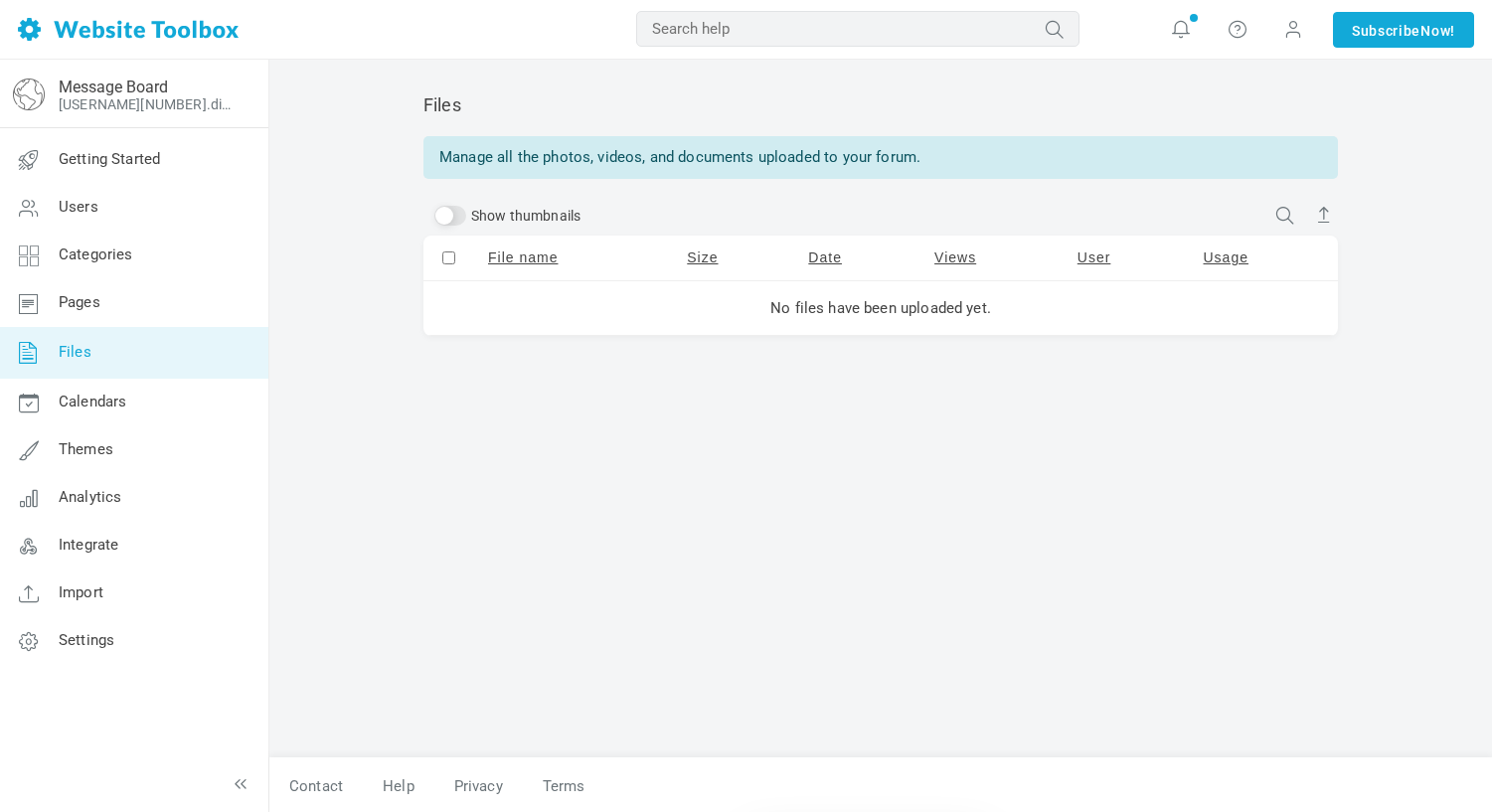 scroll, scrollTop: 0, scrollLeft: 0, axis: both 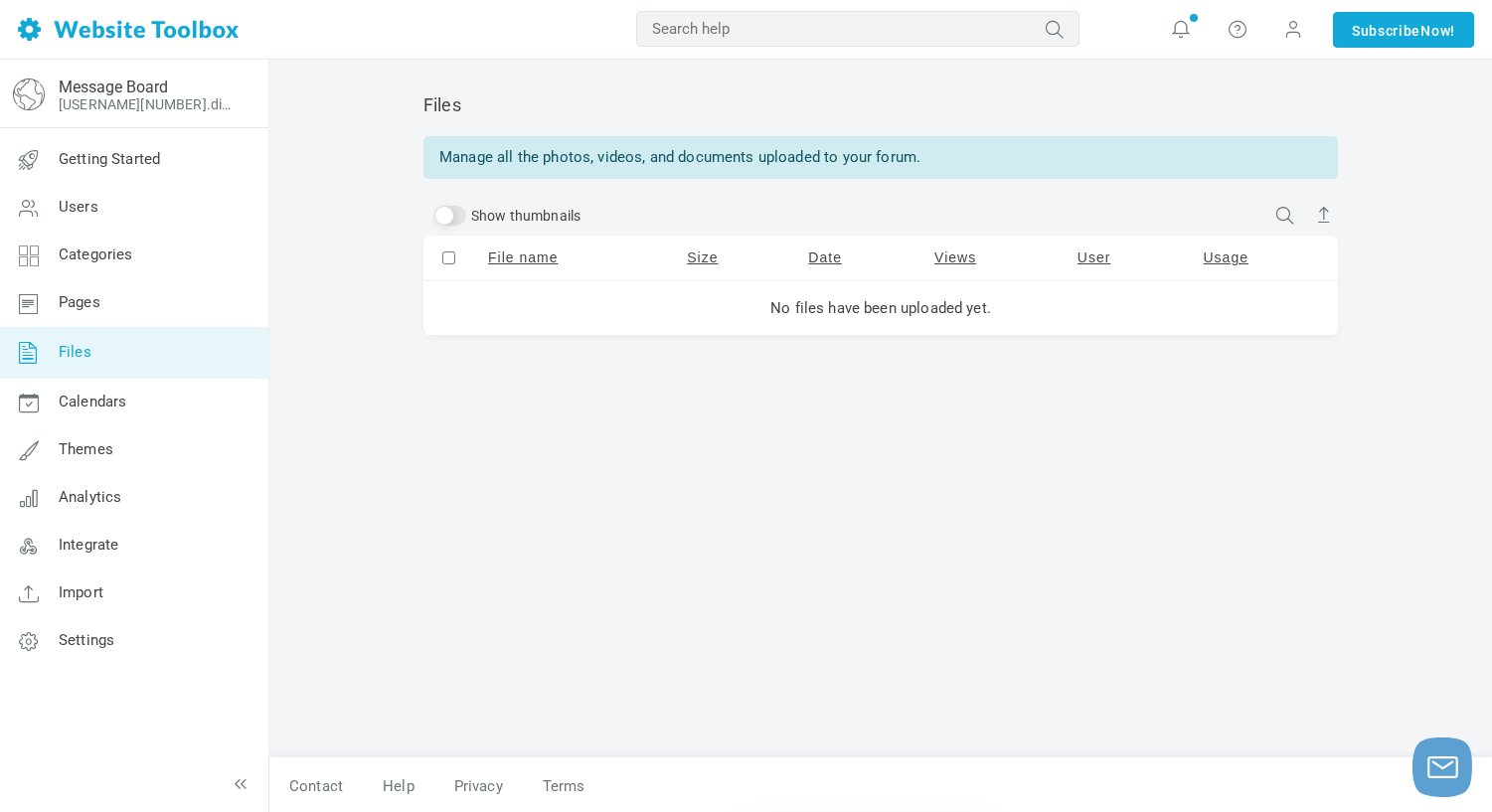 click on "[USERNAME][NUMBER]
Account
Billing
Switch Account
Add Linked Account
Log Out" at bounding box center [1293, 30] 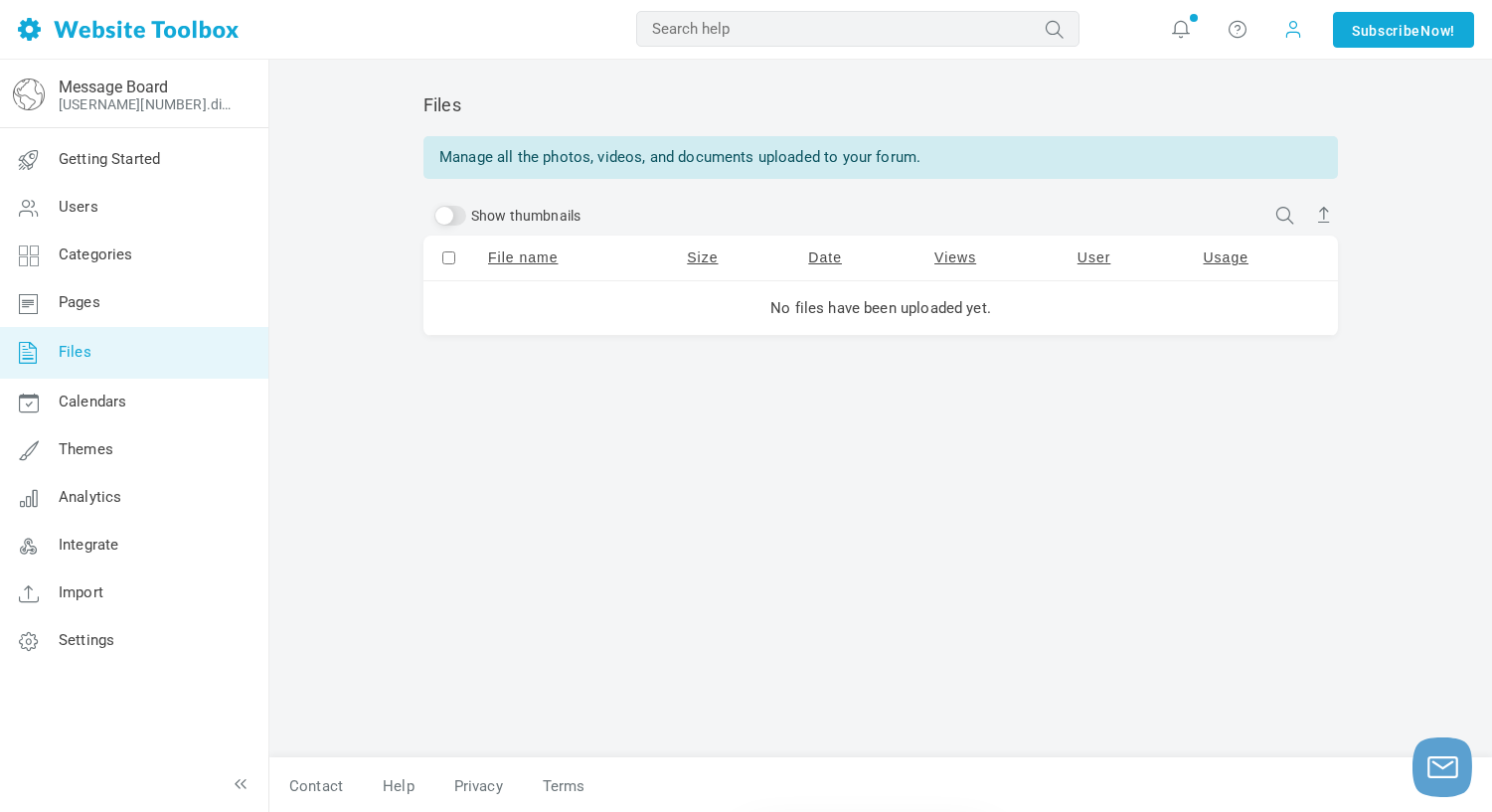 click at bounding box center [1293, 29] 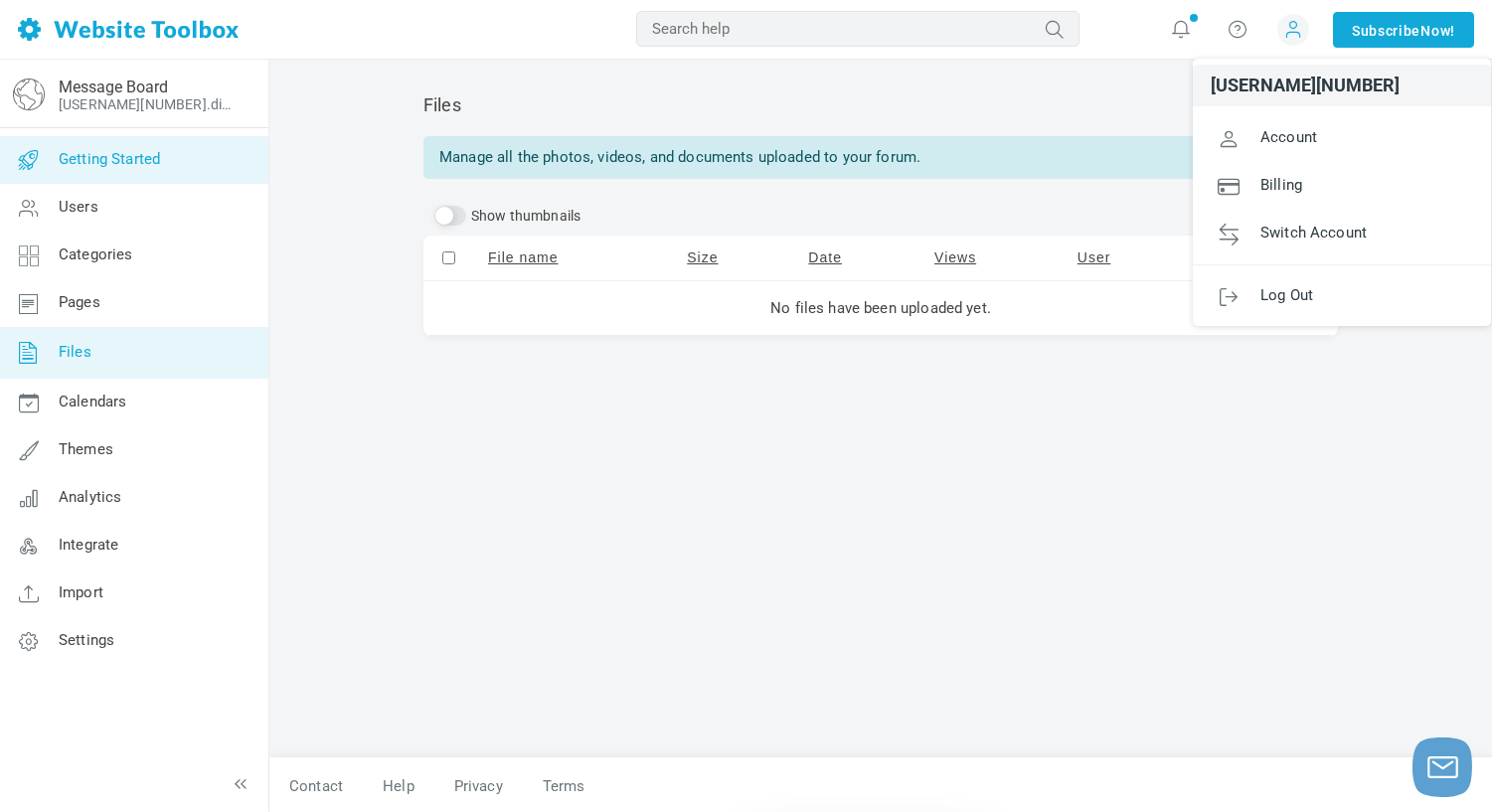 click on "Getting Started" at bounding box center (109, 159) 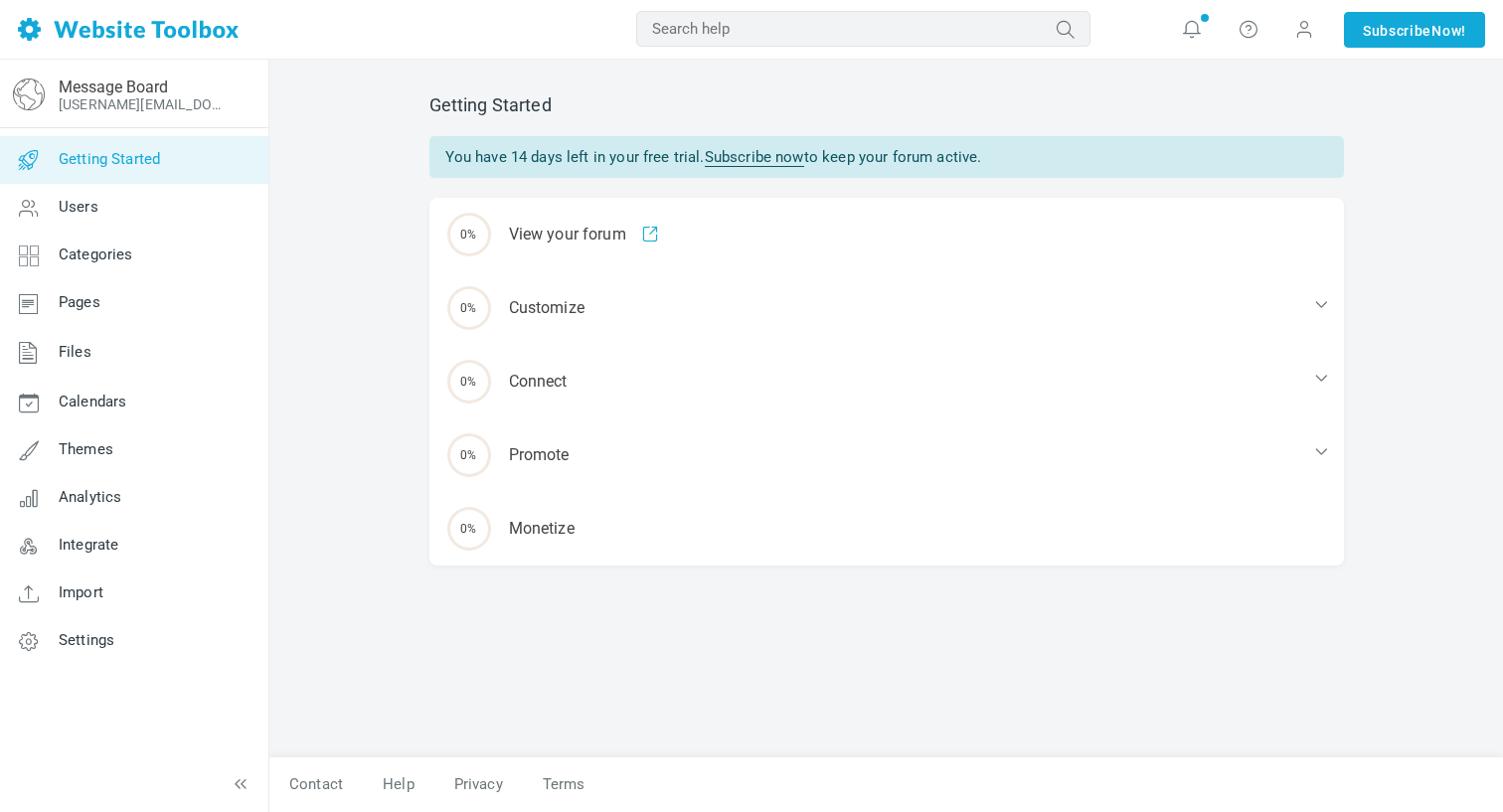 scroll, scrollTop: 0, scrollLeft: 0, axis: both 